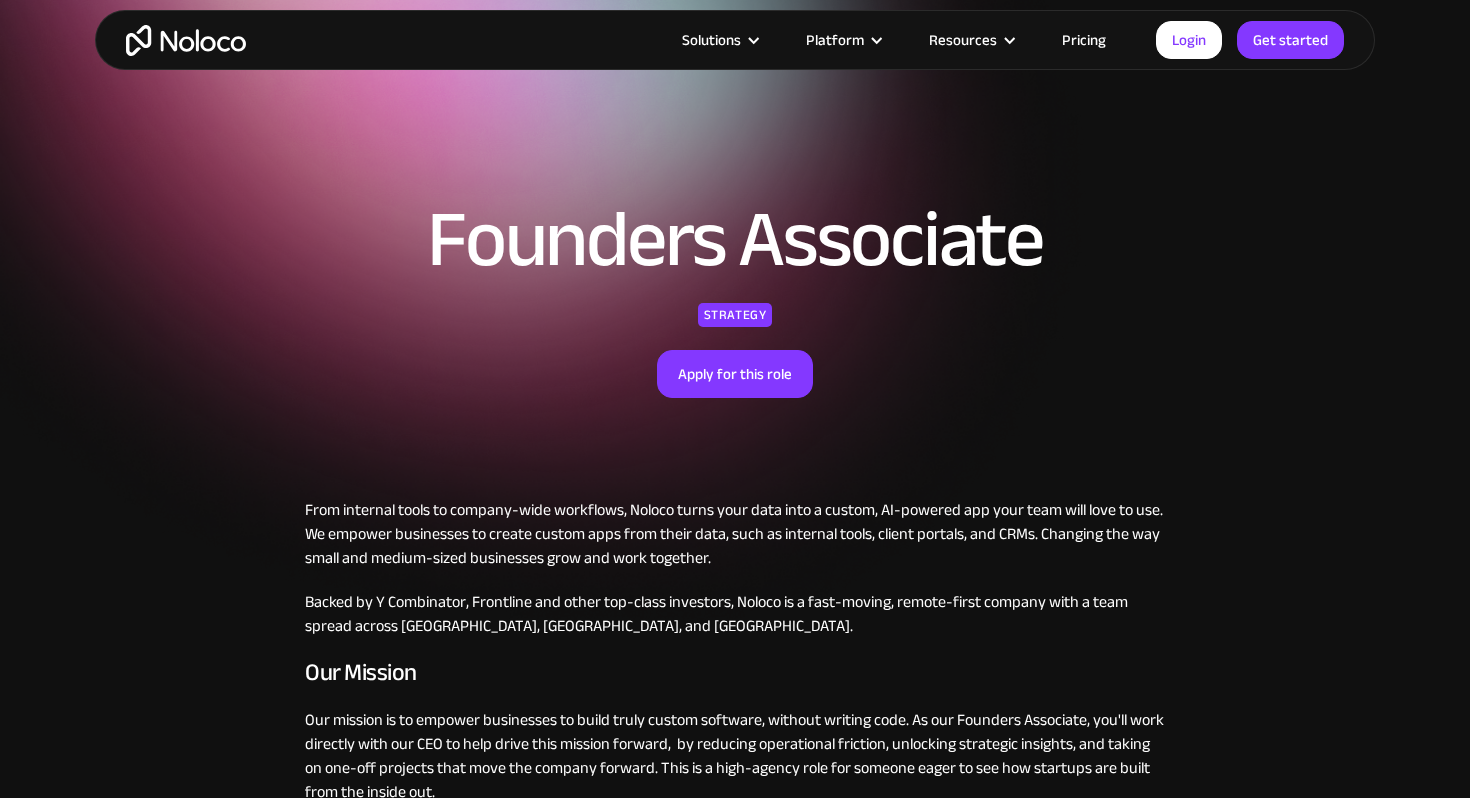 scroll, scrollTop: 695, scrollLeft: 0, axis: vertical 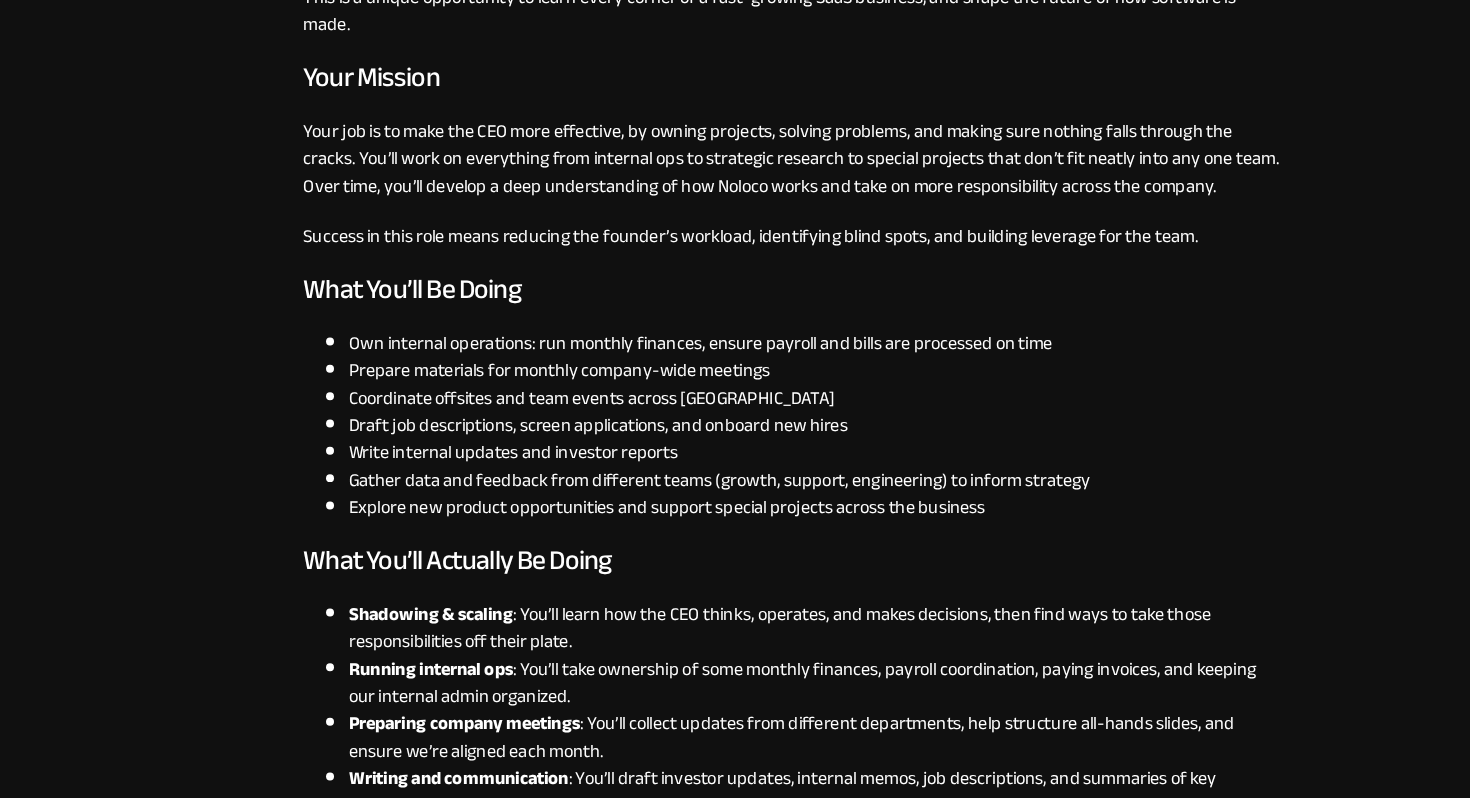 click on "Shadowing & scaling : You’ll learn how the CEO thinks, operates, and makes decisions, then find ways to take those responsibilities off their plate." at bounding box center (755, 648) 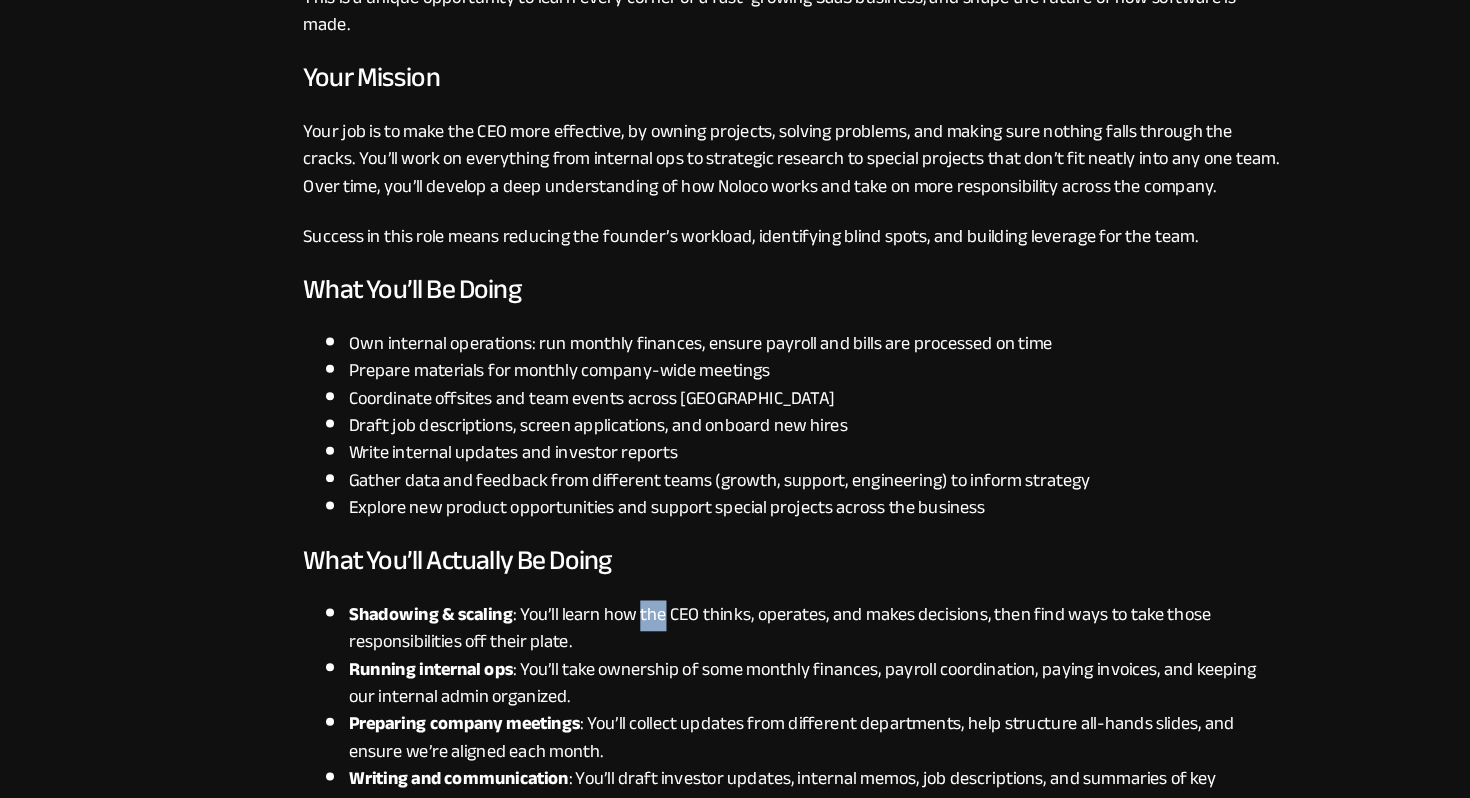 click on "Shadowing & scaling : You’ll learn how the CEO thinks, operates, and makes decisions, then find ways to take those responsibilities off their plate." at bounding box center [755, 648] 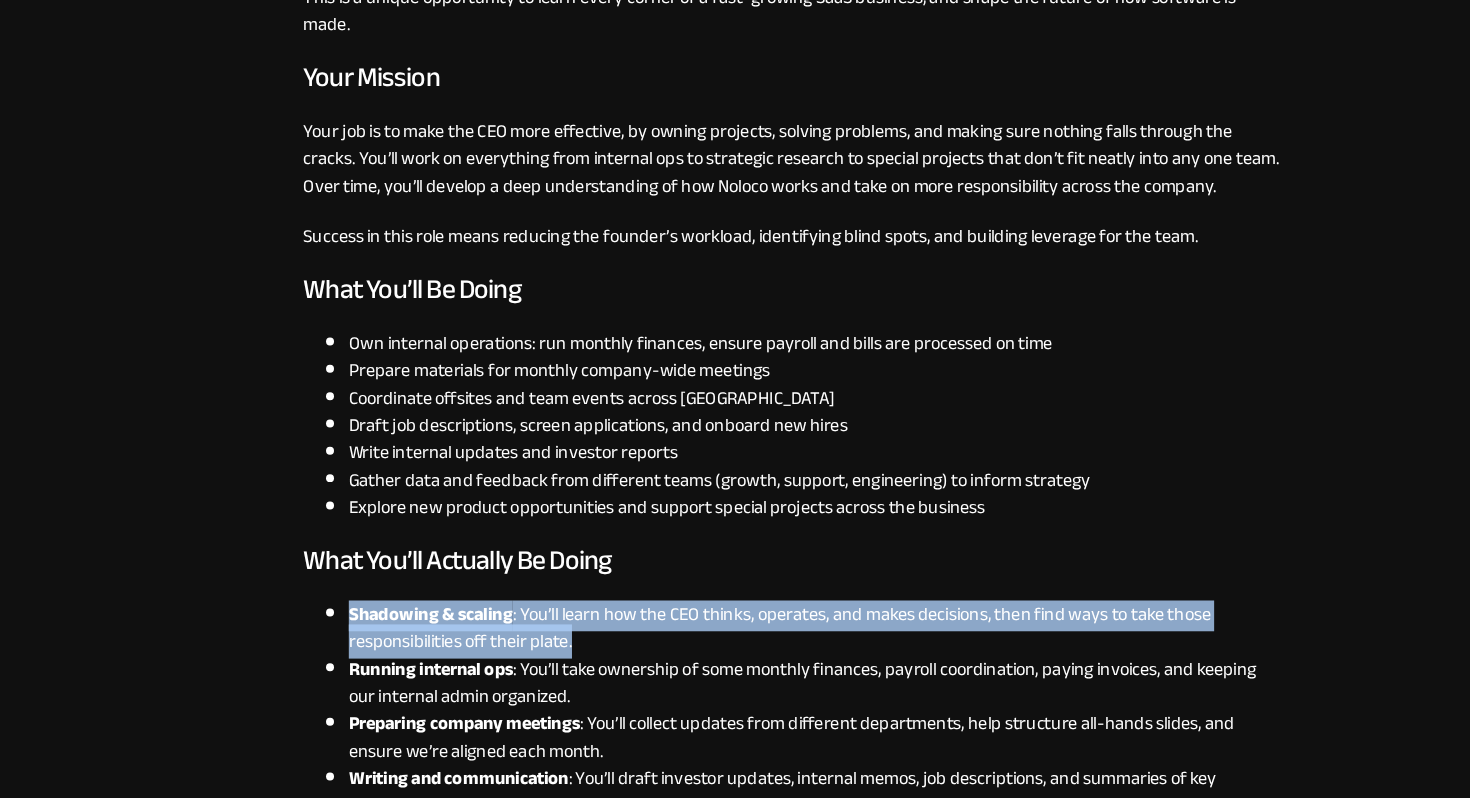 click on "Shadowing & scaling : You’ll learn how the CEO thinks, operates, and makes decisions, then find ways to take those responsibilities off their plate." at bounding box center [755, 648] 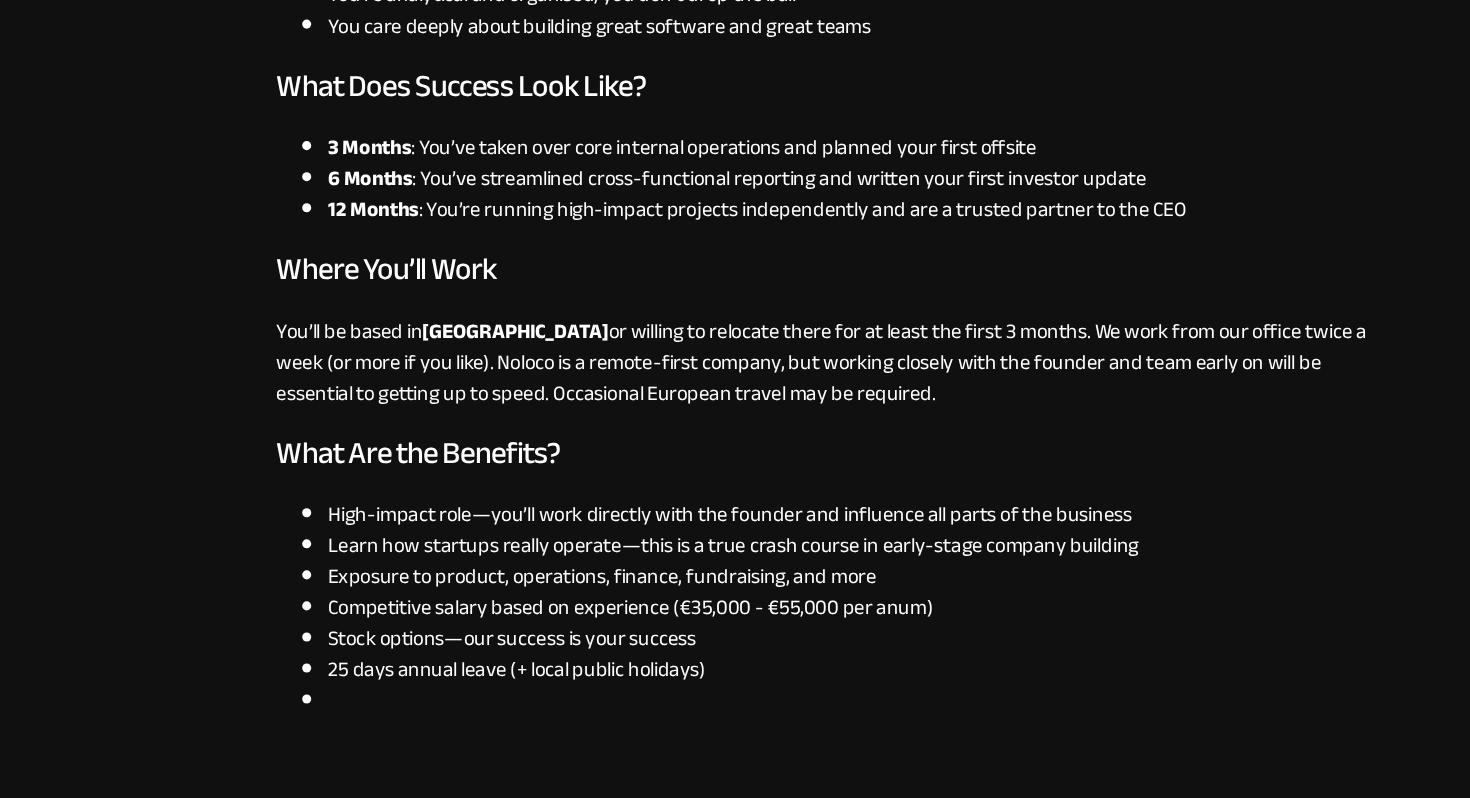 scroll, scrollTop: 1982, scrollLeft: 0, axis: vertical 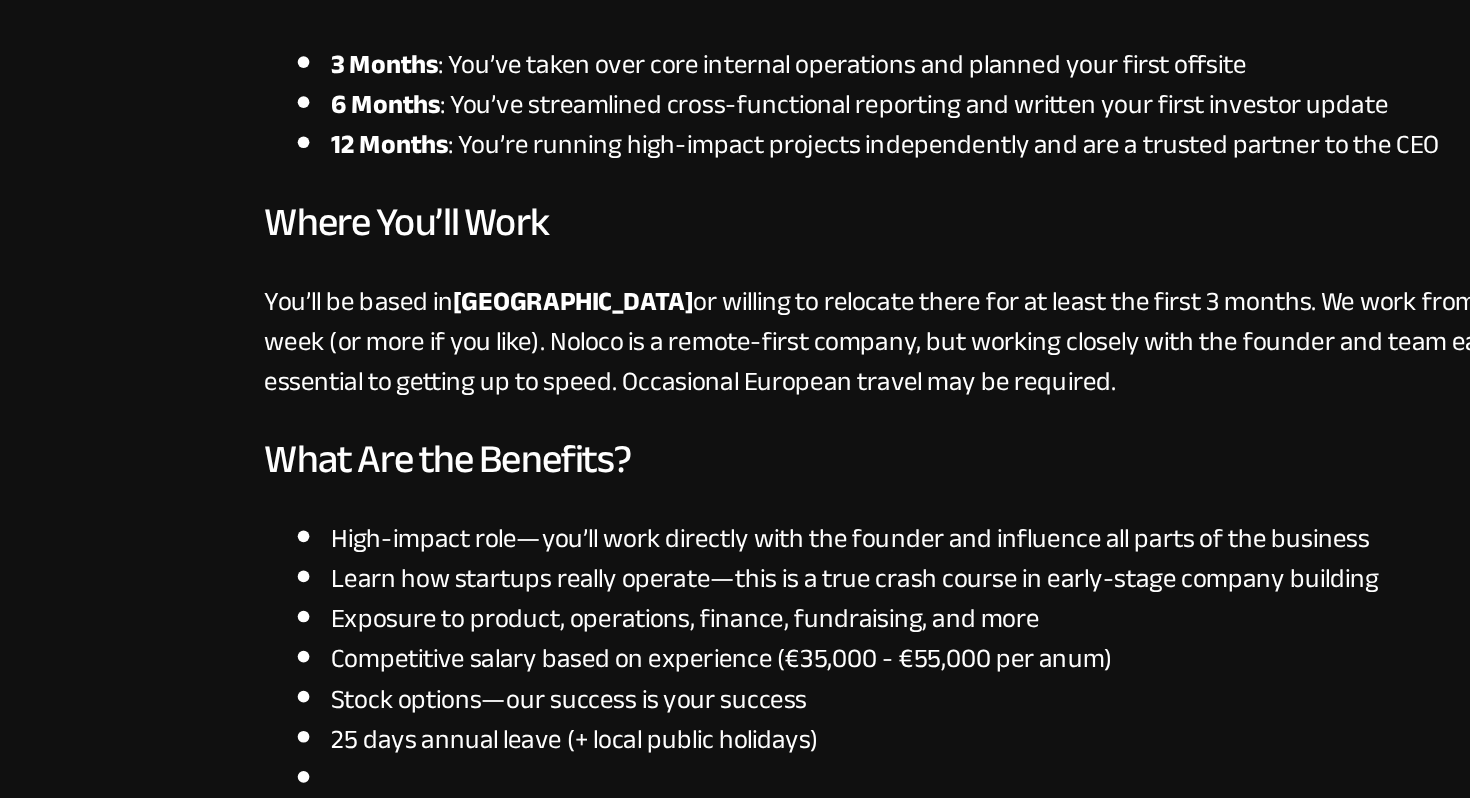 click on "25 days annual leave (+ local public holidays)" at bounding box center [755, 698] 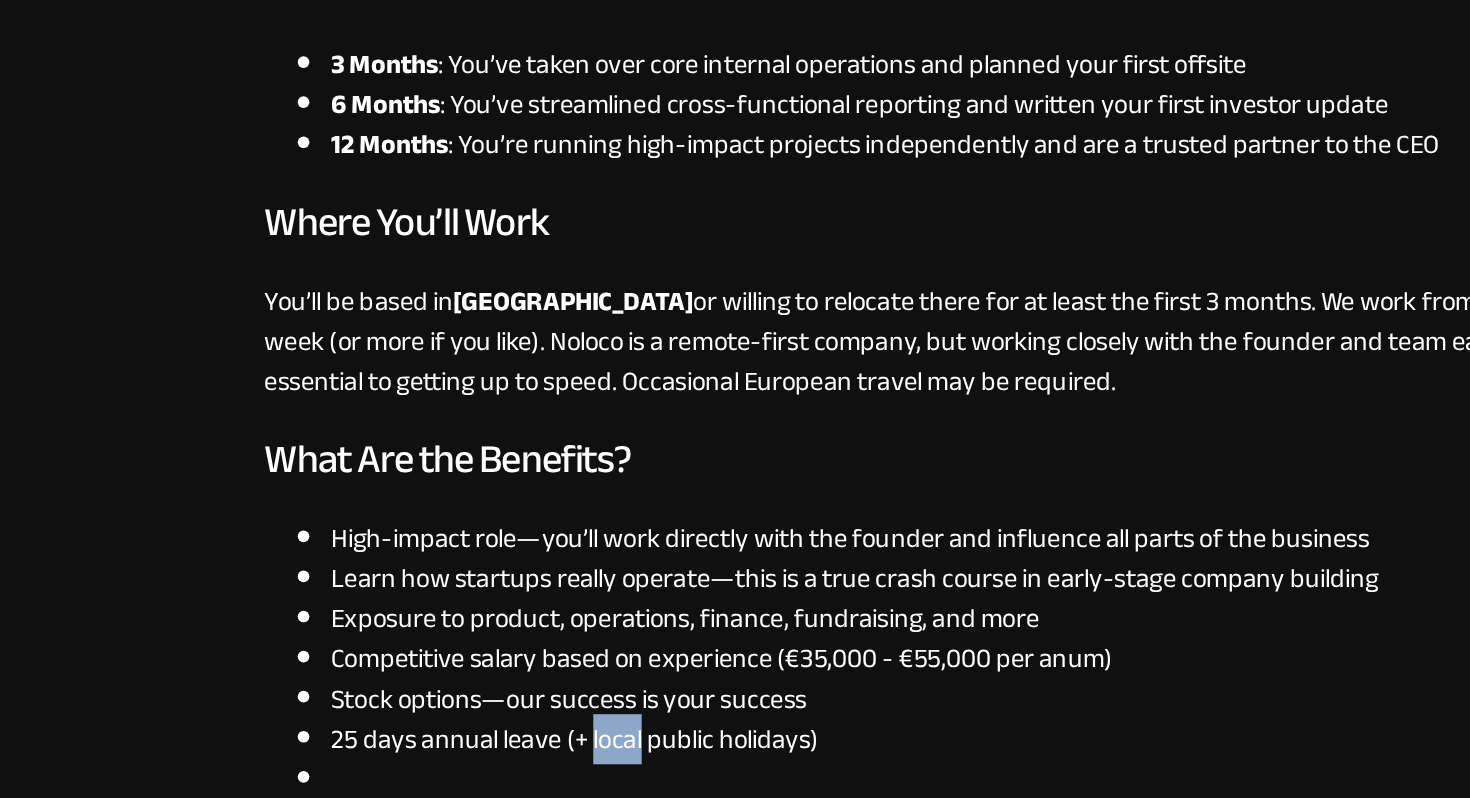 click on "25 days annual leave (+ local public holidays)" at bounding box center [755, 698] 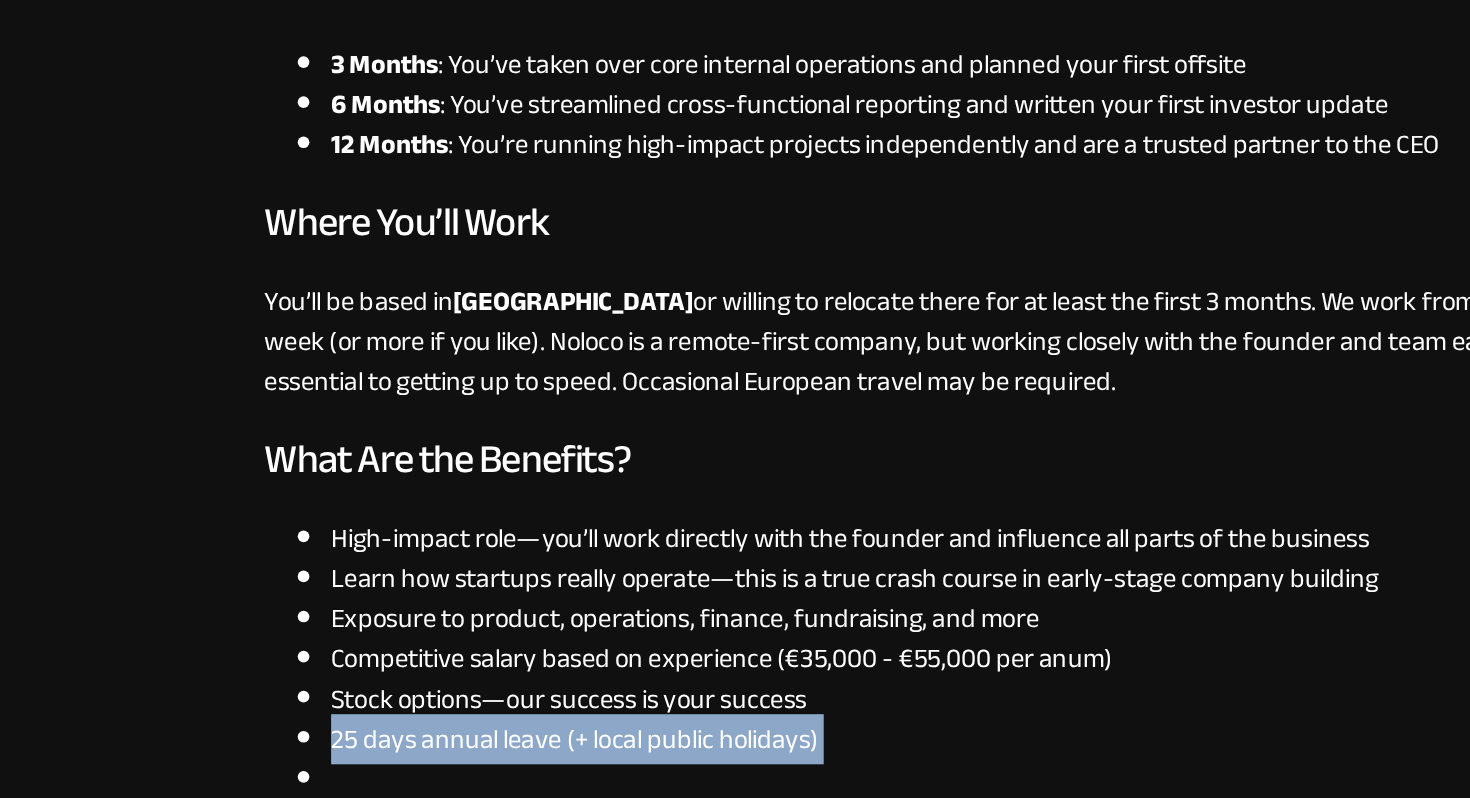 click on "25 days annual leave (+ local public holidays)" at bounding box center (755, 698) 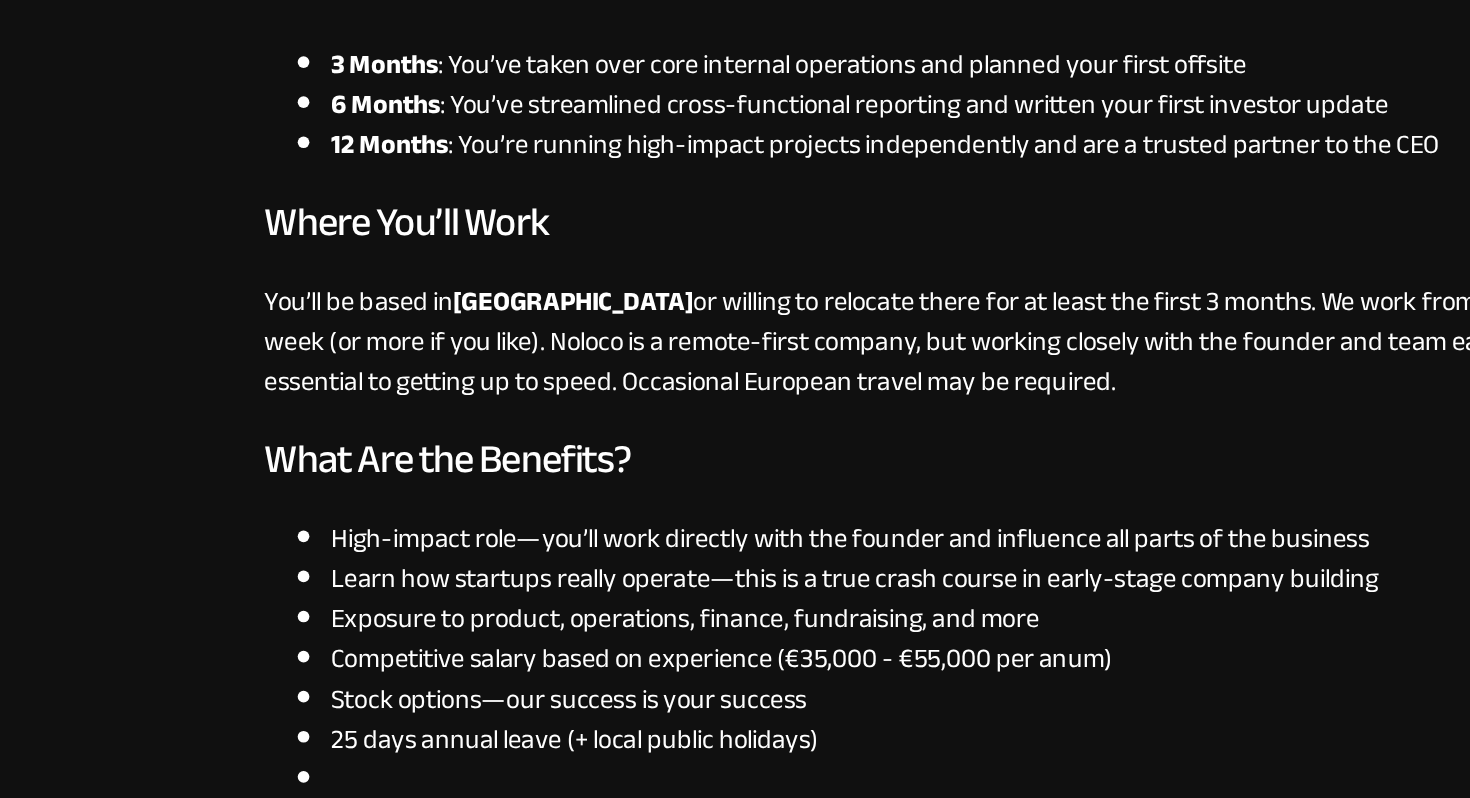 click on "Stock options—our success is your success" at bounding box center (755, 674) 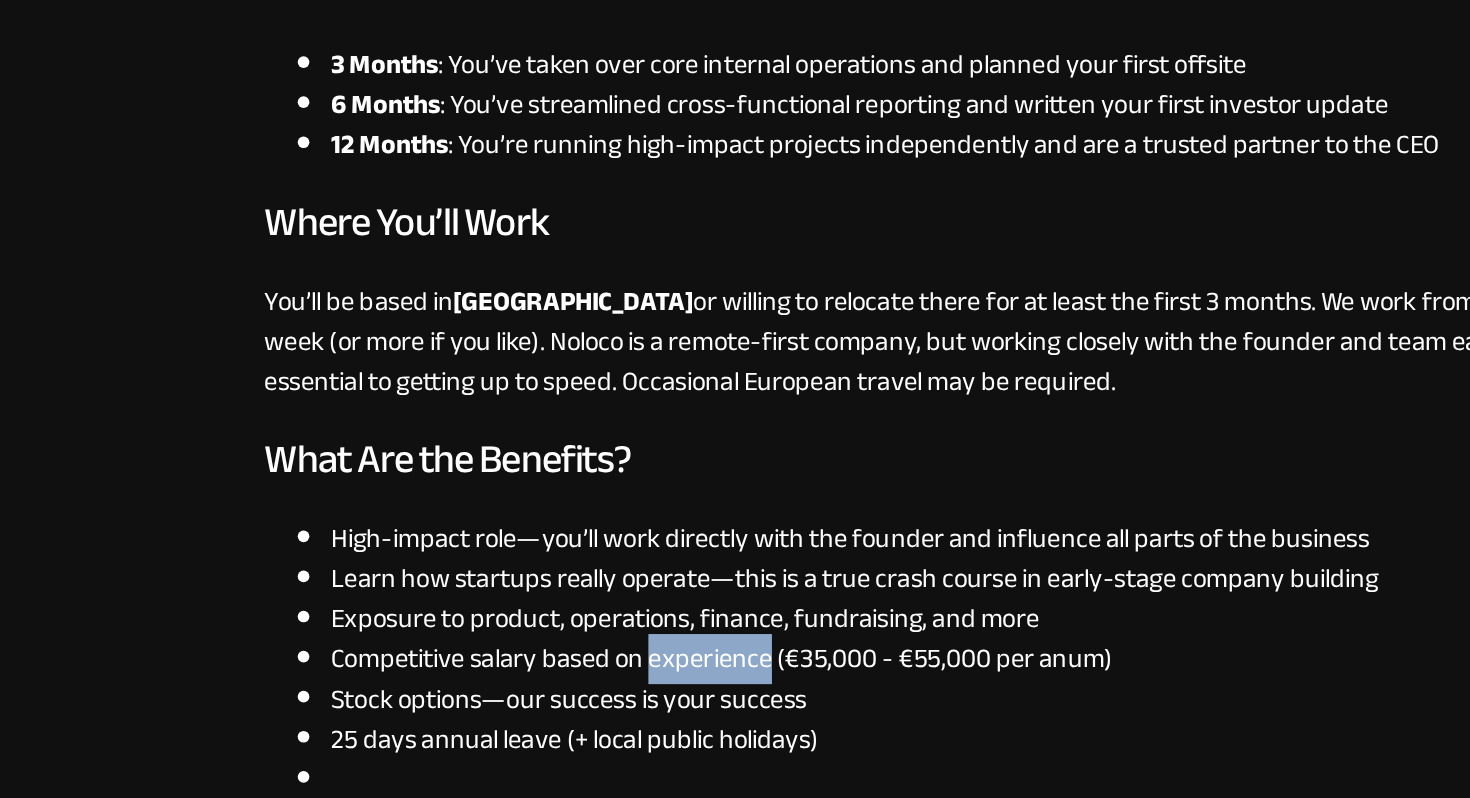 click on "Competitive salary based on experience (€35,000 - €55,000 per anum)" at bounding box center [755, 650] 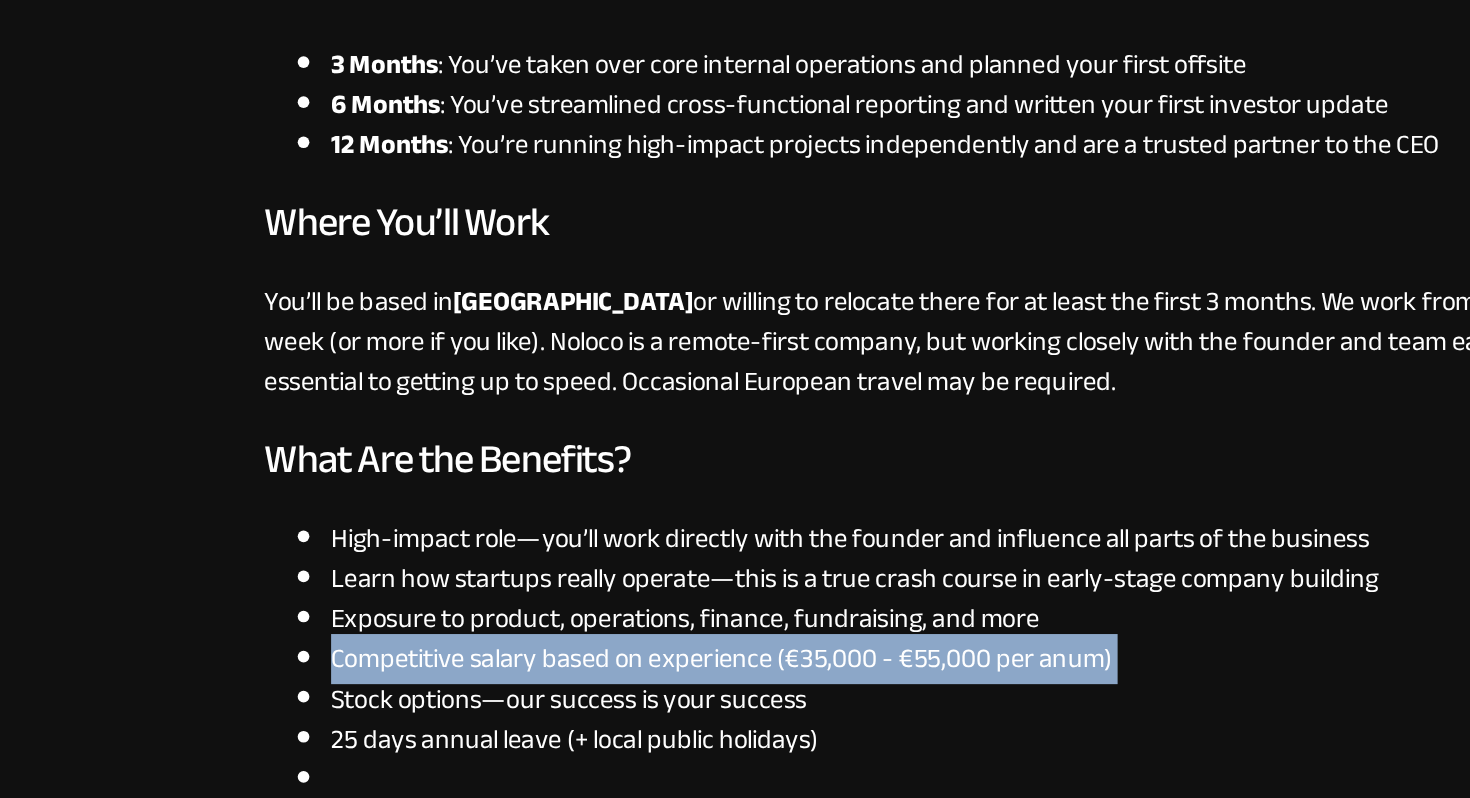 click on "Competitive salary based on experience (€35,000 - €55,000 per anum)" at bounding box center (755, 650) 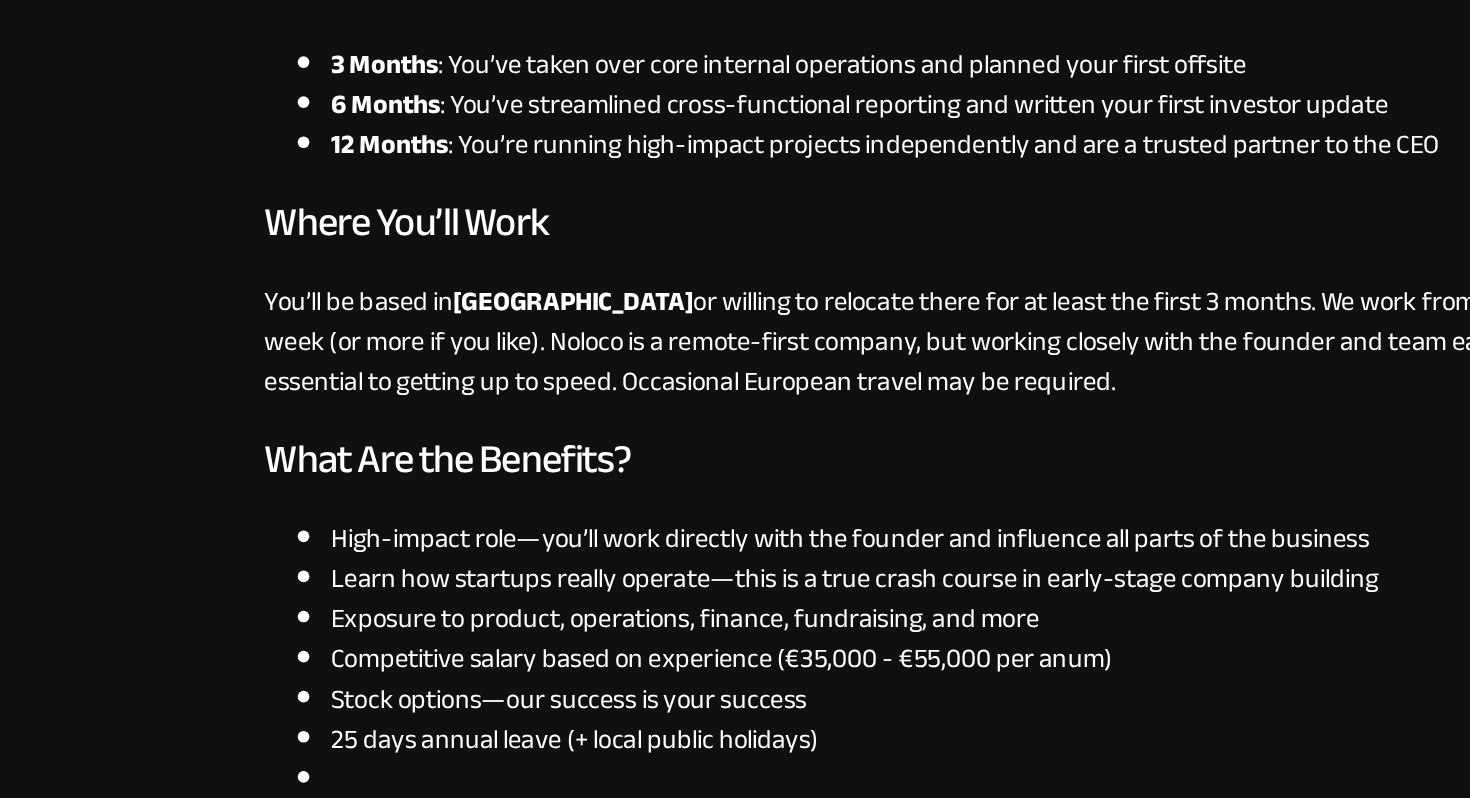 click on "Exposure to product, operations, finance, fundraising, and more" at bounding box center (755, 626) 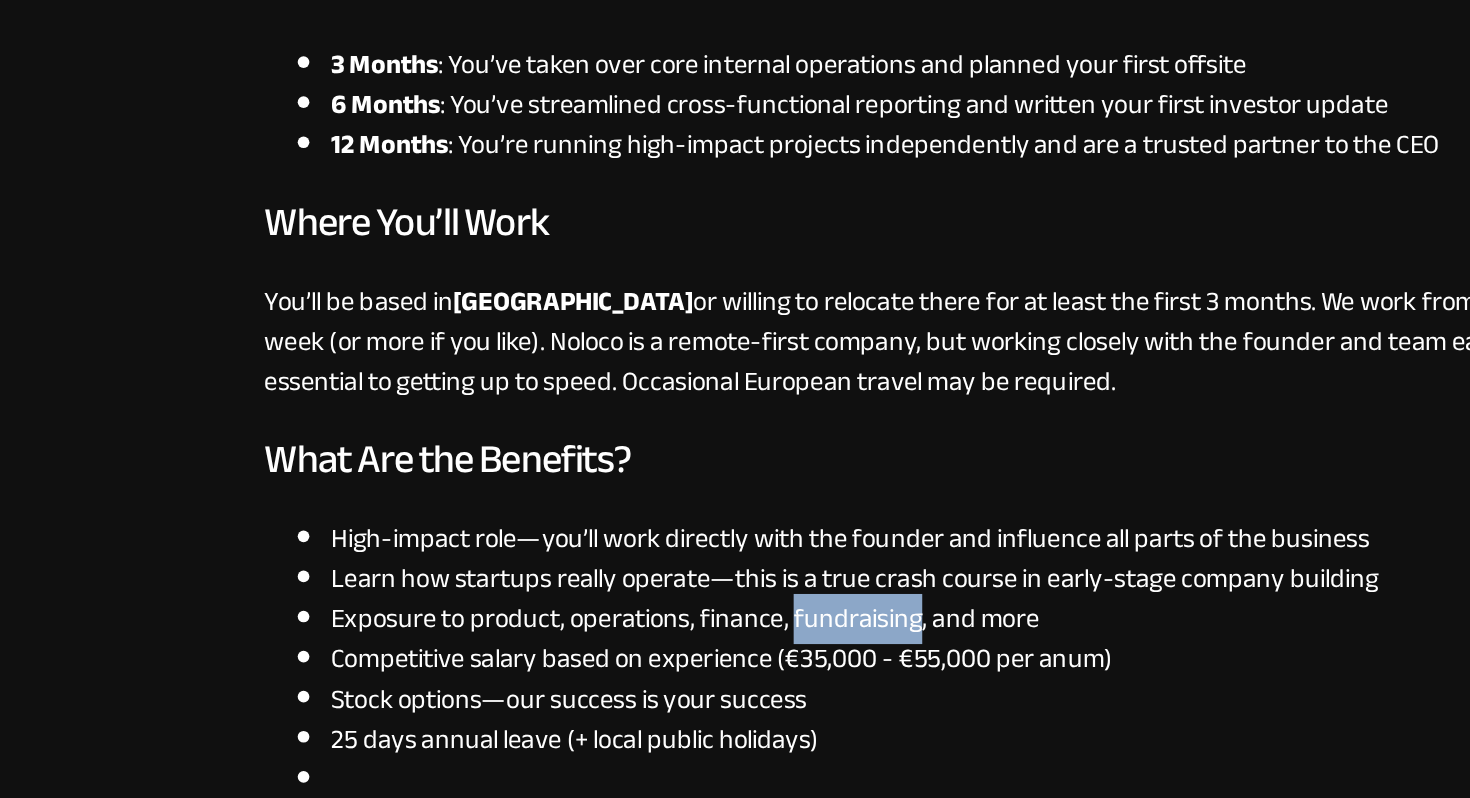 click on "Exposure to product, operations, finance, fundraising, and more" at bounding box center [755, 626] 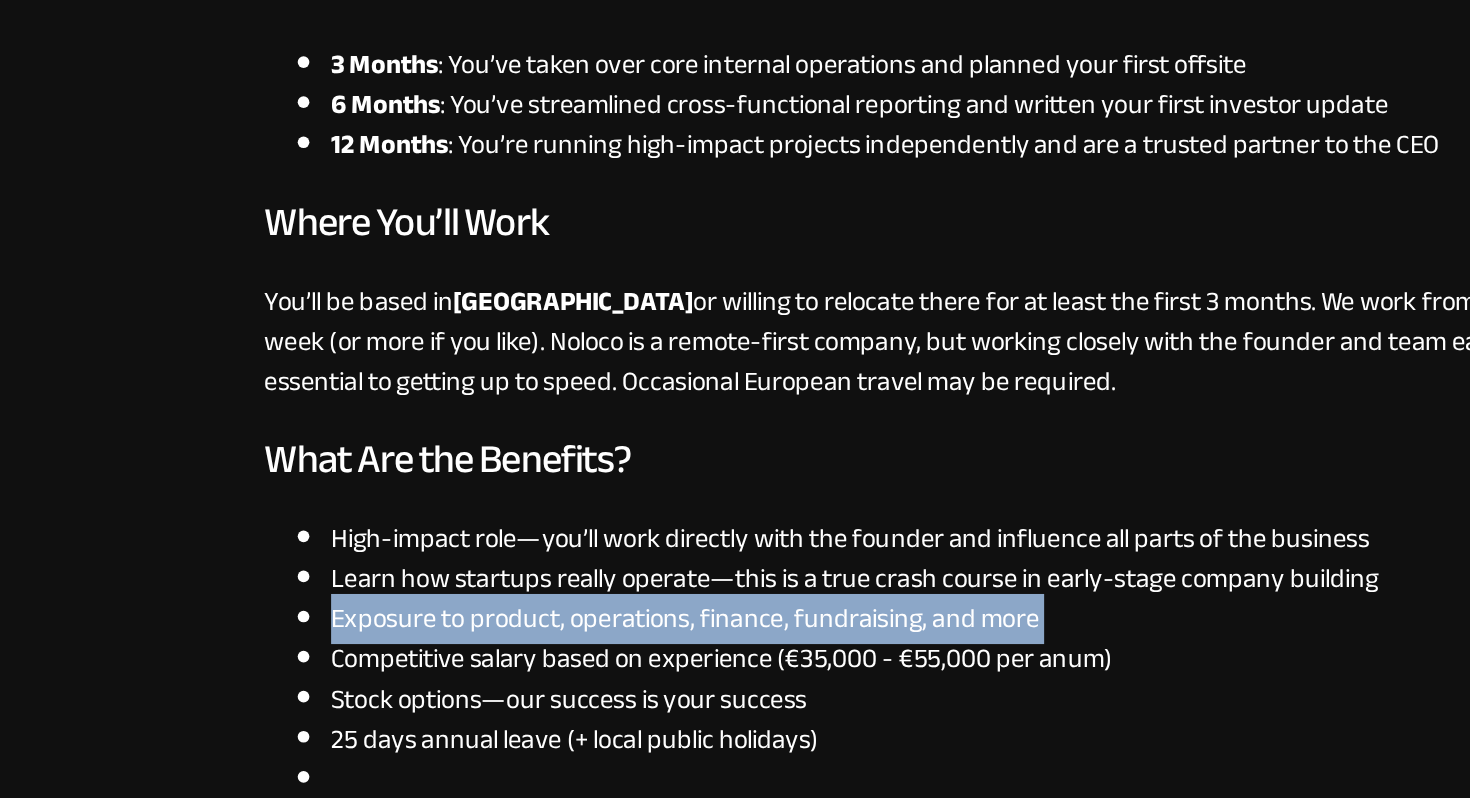 click on "Exposure to product, operations, finance, fundraising, and more" at bounding box center (755, 626) 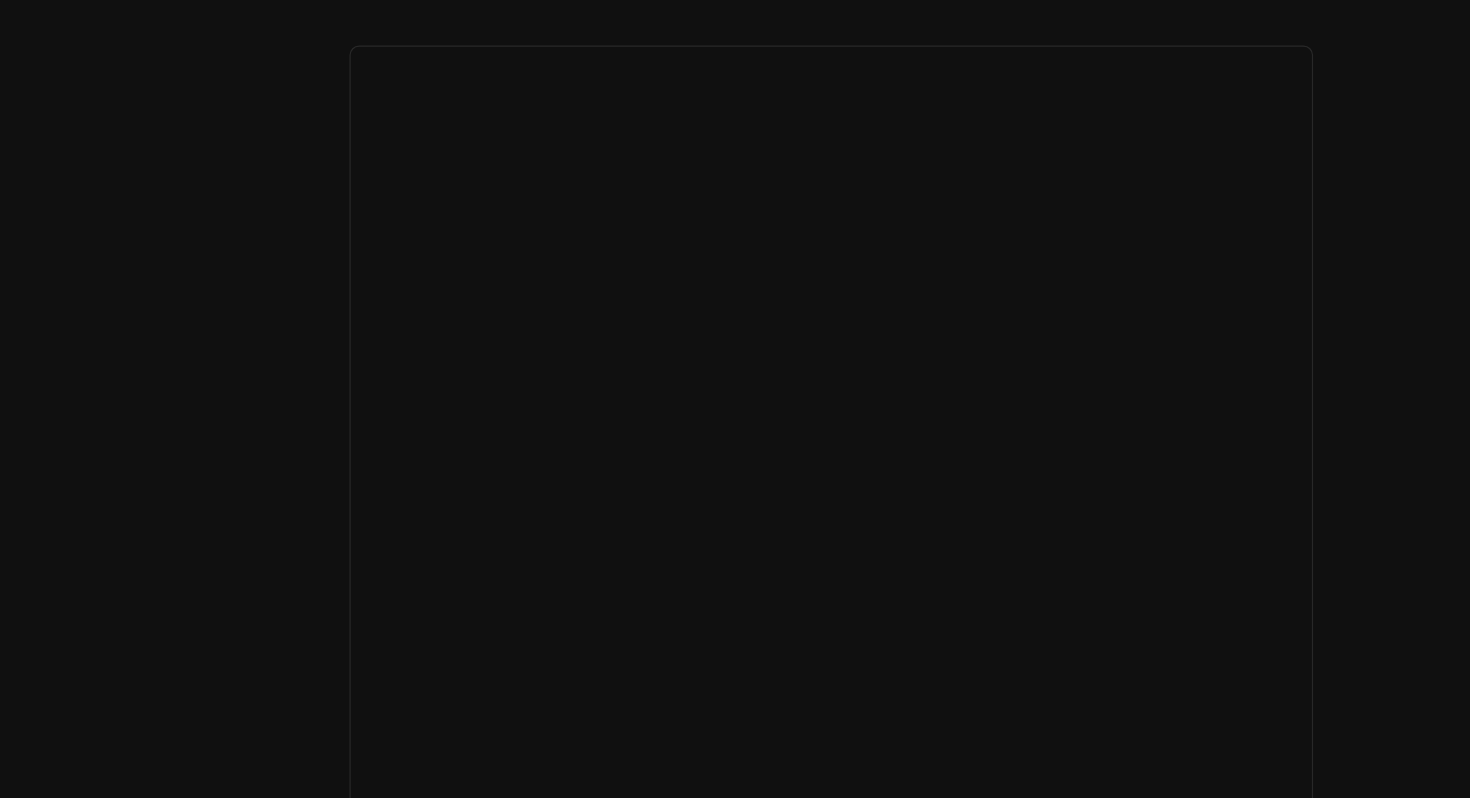 scroll, scrollTop: 3154, scrollLeft: 0, axis: vertical 